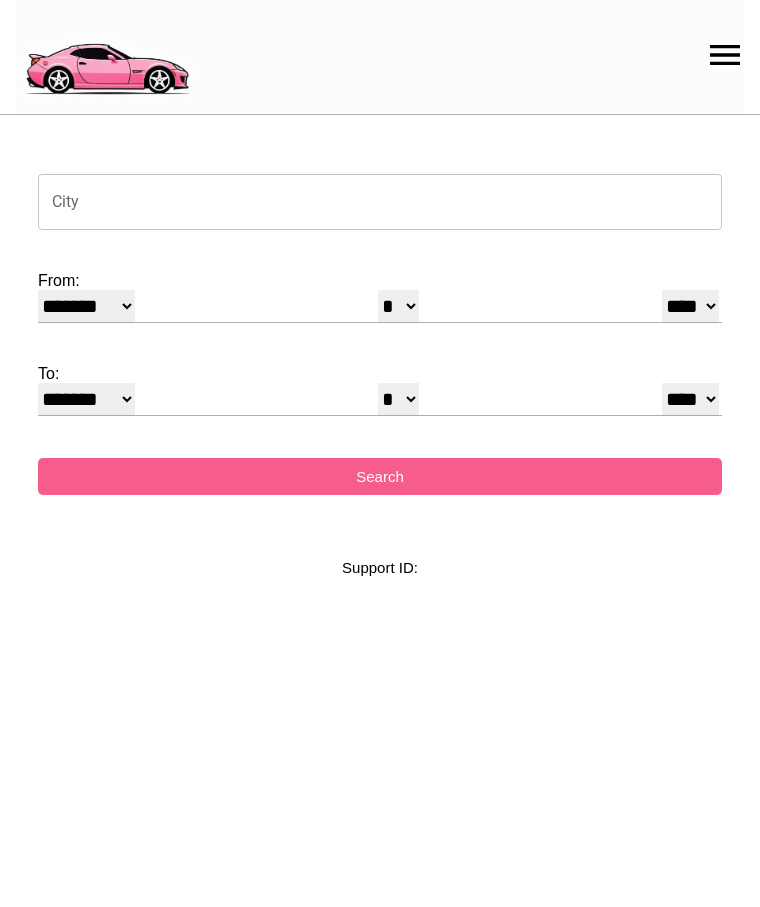 select on "*" 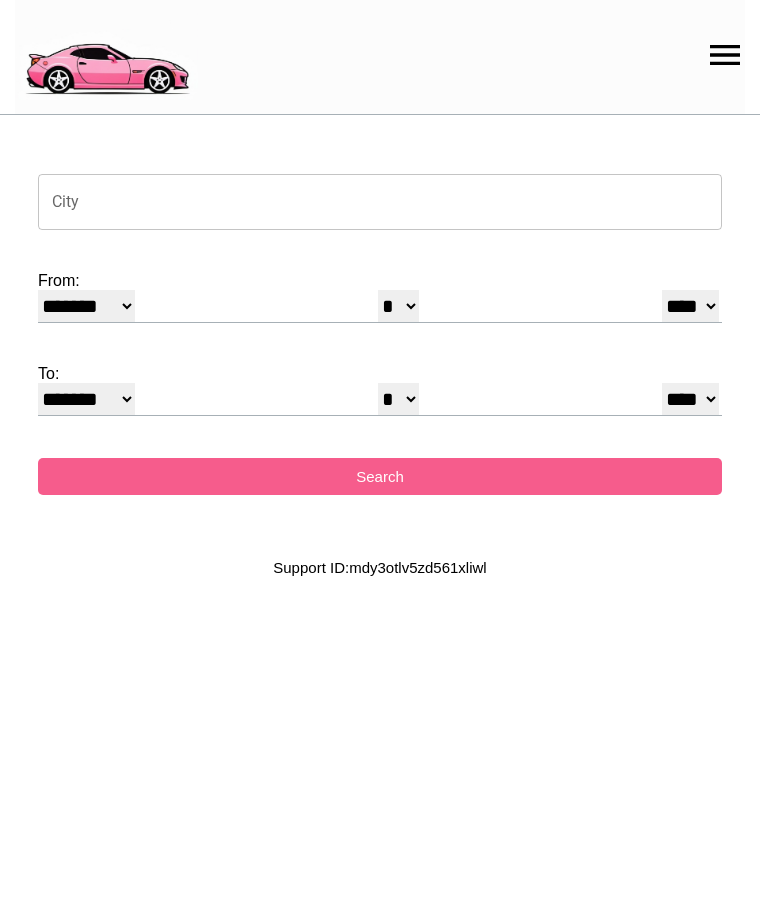 scroll, scrollTop: 0, scrollLeft: 0, axis: both 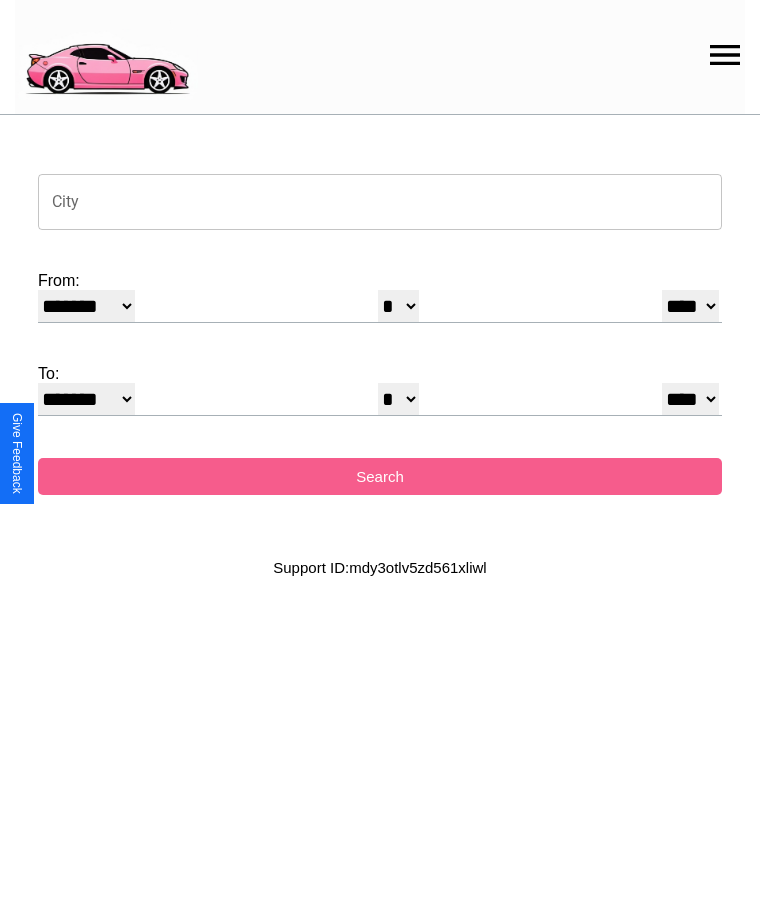 click 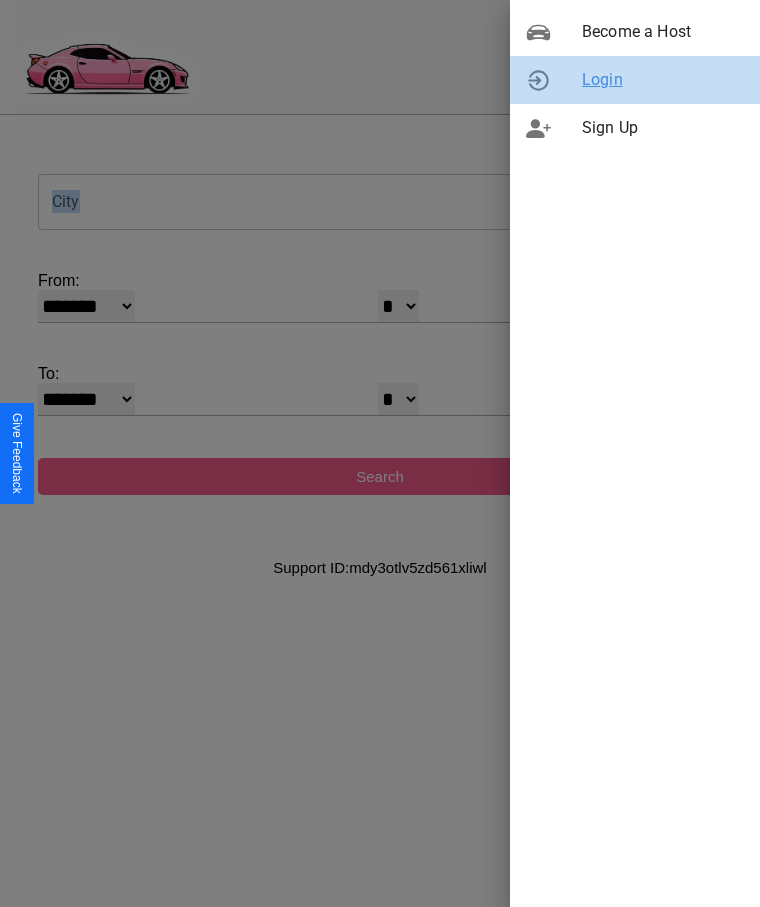 click on "Login" at bounding box center [663, 80] 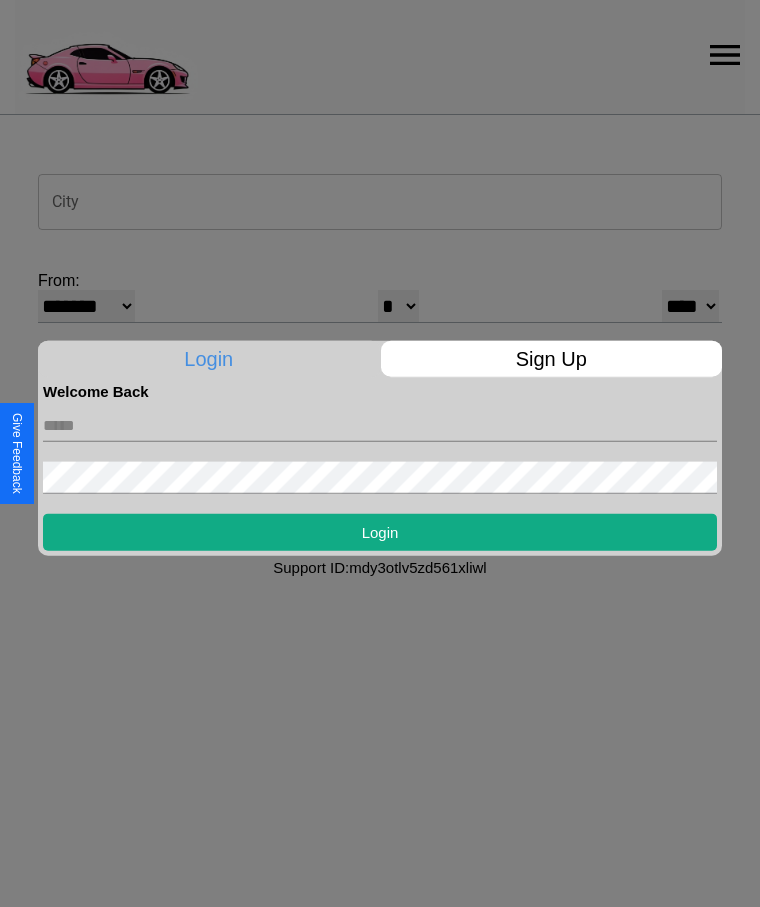 click at bounding box center [380, 425] 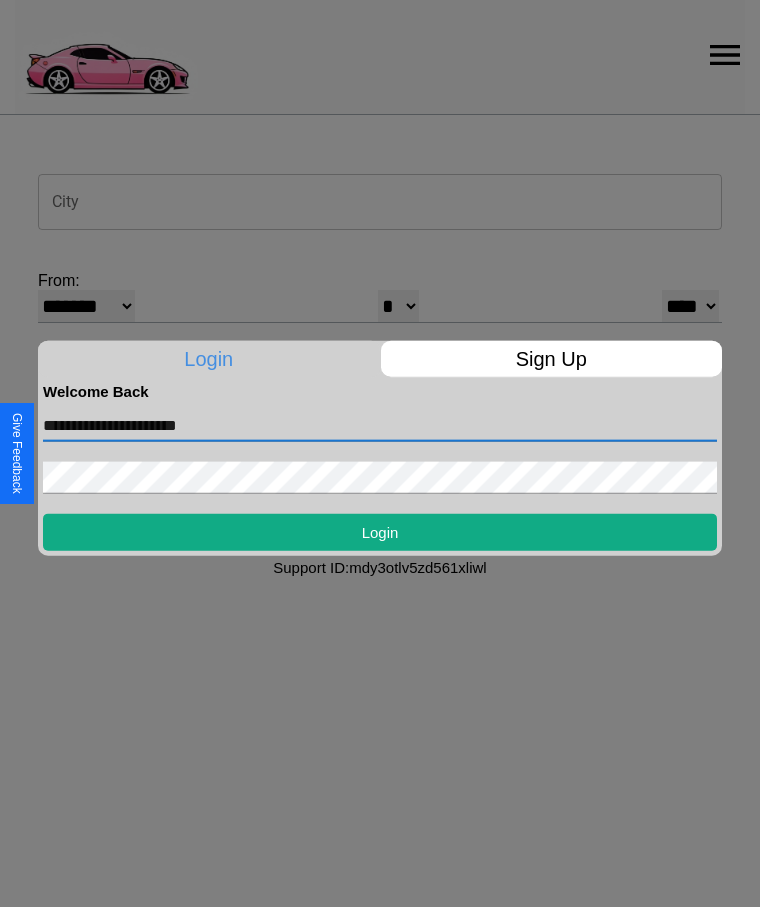 type on "**********" 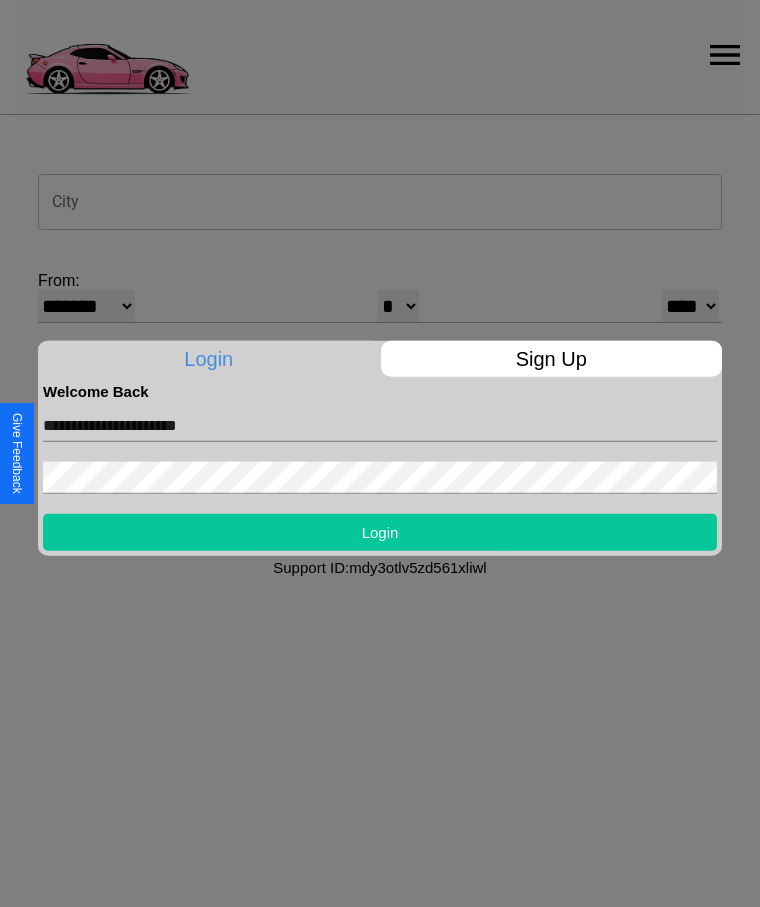 click on "Login" at bounding box center [380, 531] 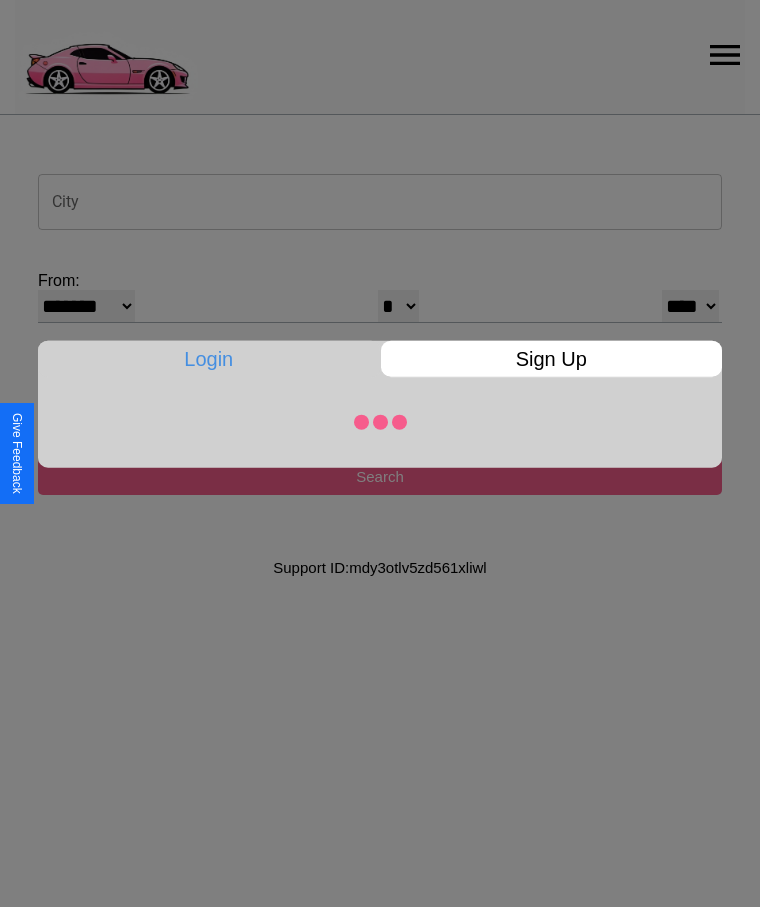 select on "*" 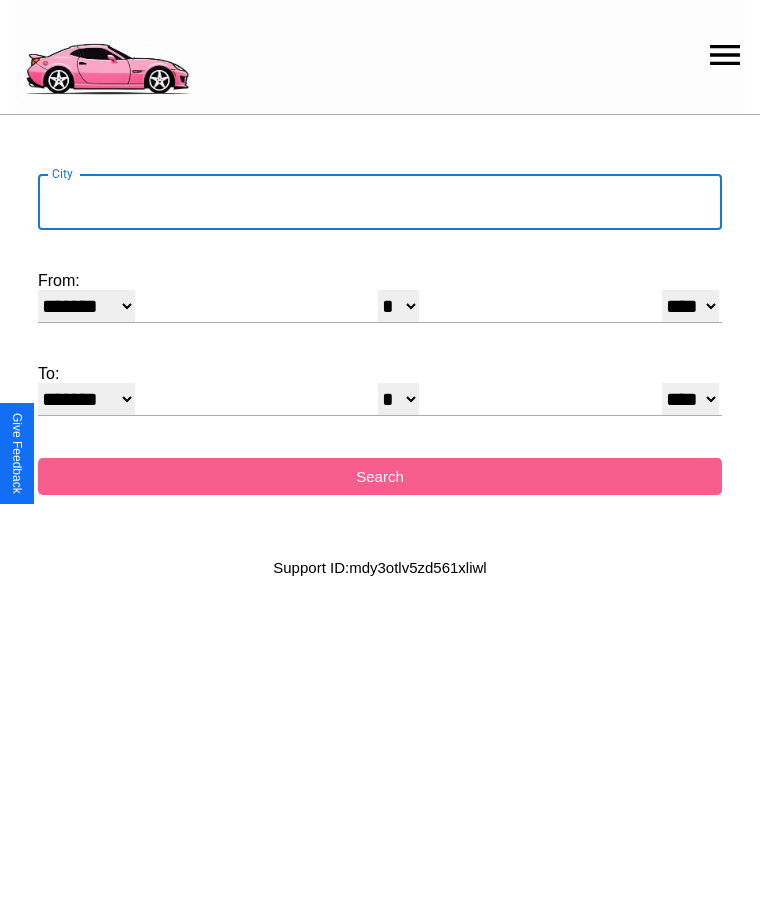 click on "City" at bounding box center (380, 202) 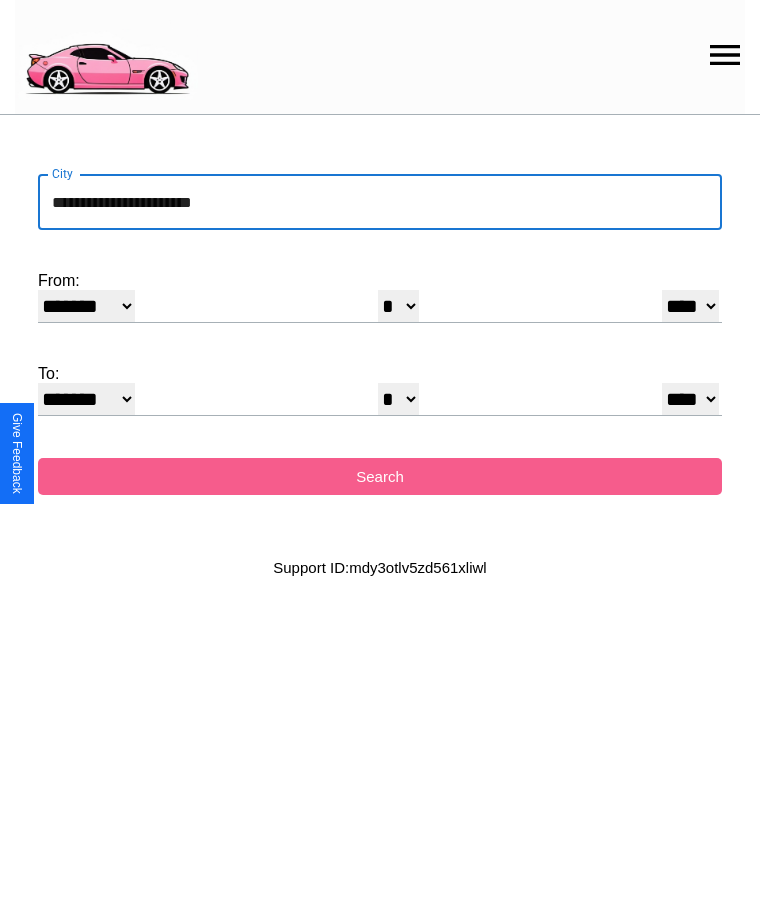 type on "**********" 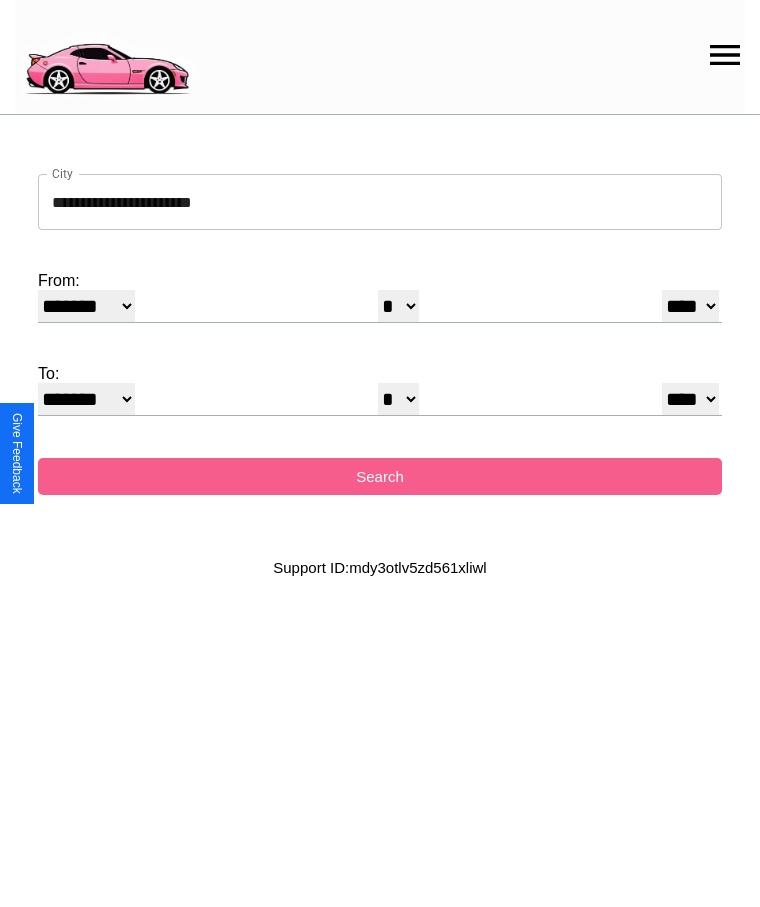 click on "******* ******** ***** ***** *** **** **** ****** ********* ******* ******** ********" at bounding box center (86, 306) 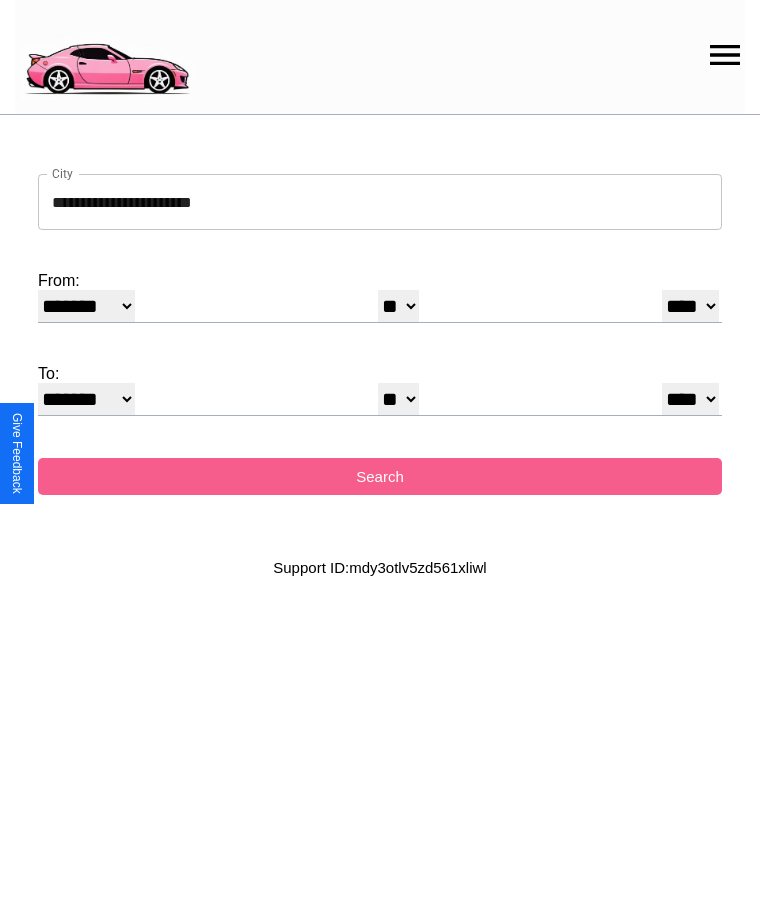 click on "* * * * * * * * * ** ** ** ** ** ** ** ** ** ** ** ** ** ** ** ** ** ** ** ** **" at bounding box center (398, 399) 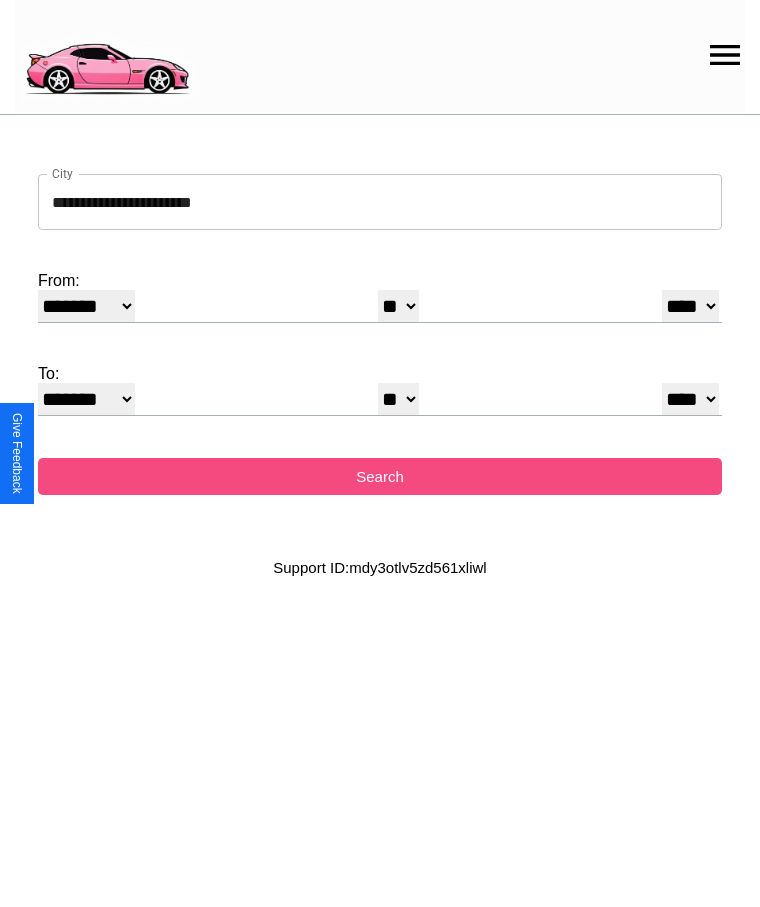 click on "Search" at bounding box center [380, 476] 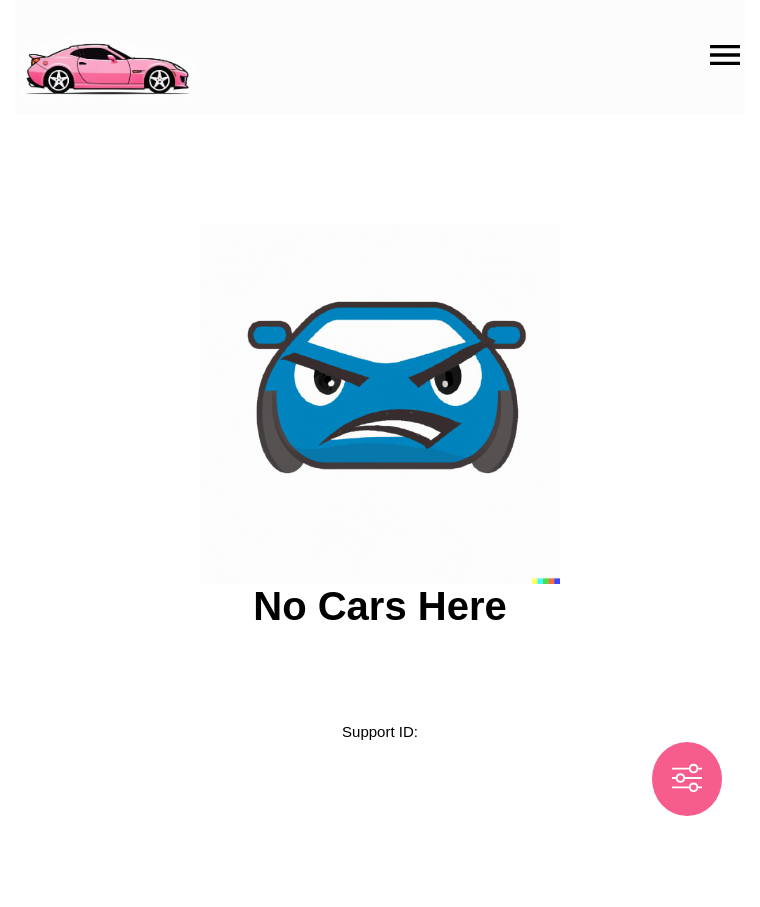 scroll, scrollTop: 0, scrollLeft: 0, axis: both 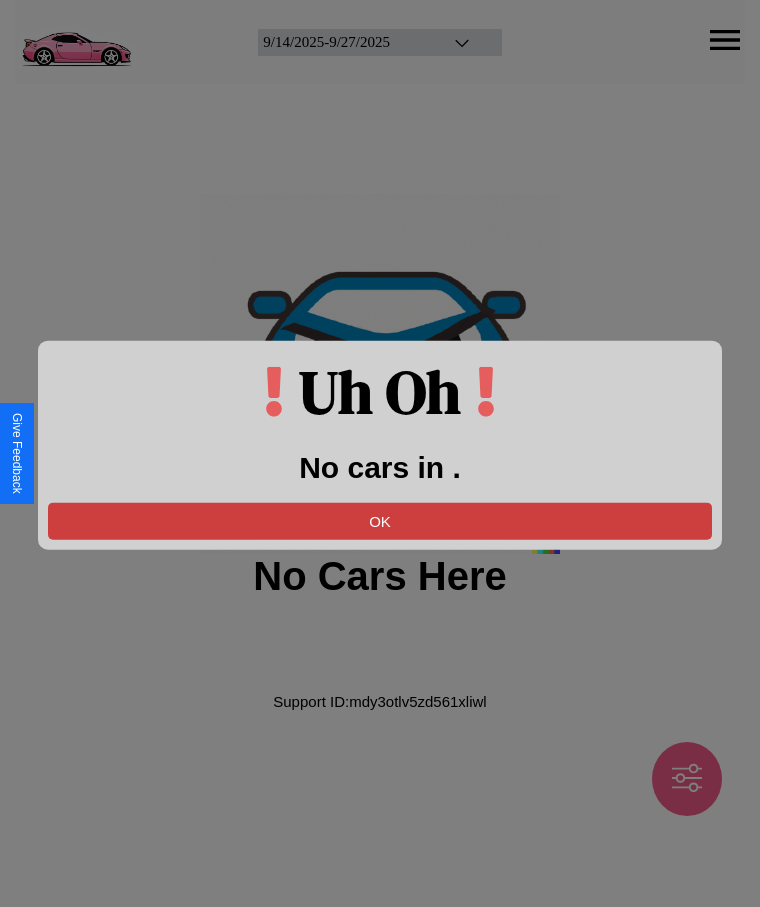 click on "OK" at bounding box center (380, 520) 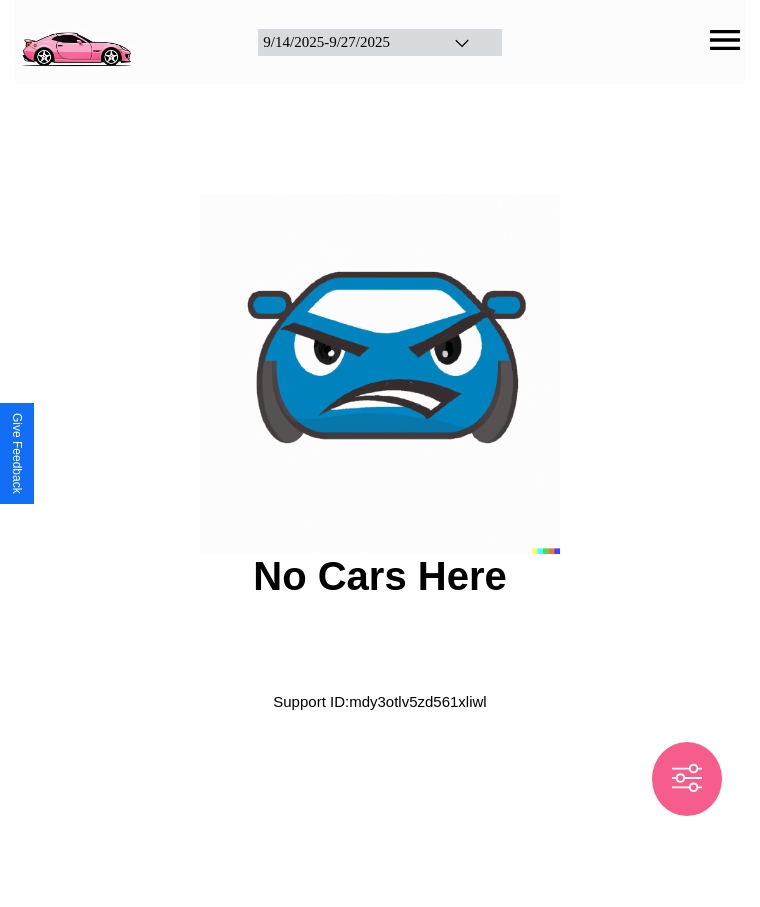 click at bounding box center (76, 40) 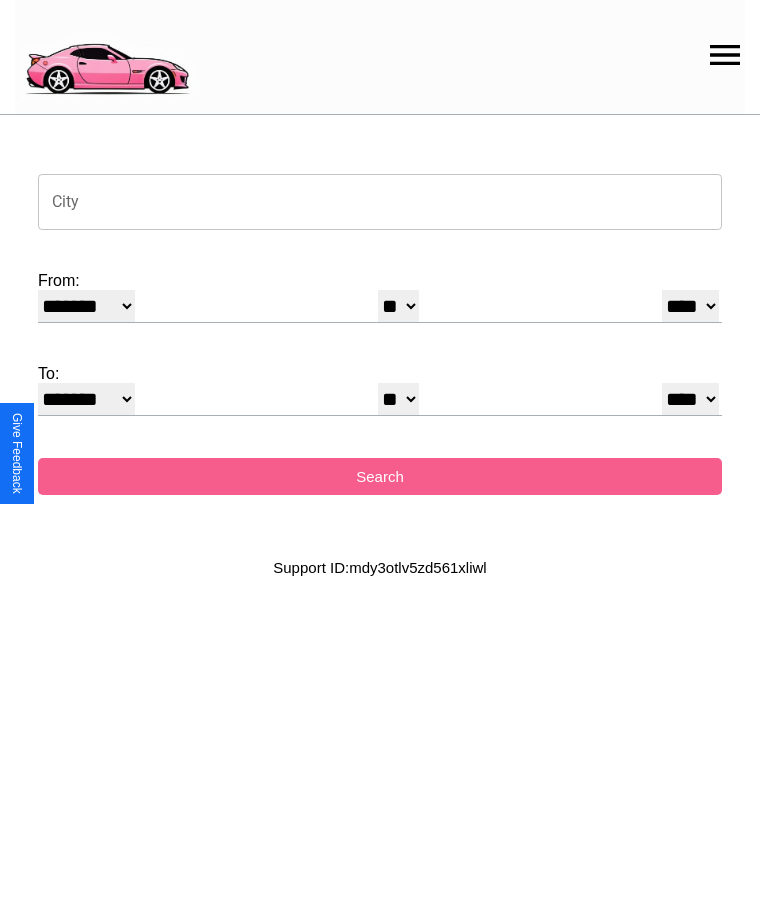click on "City" at bounding box center [380, 202] 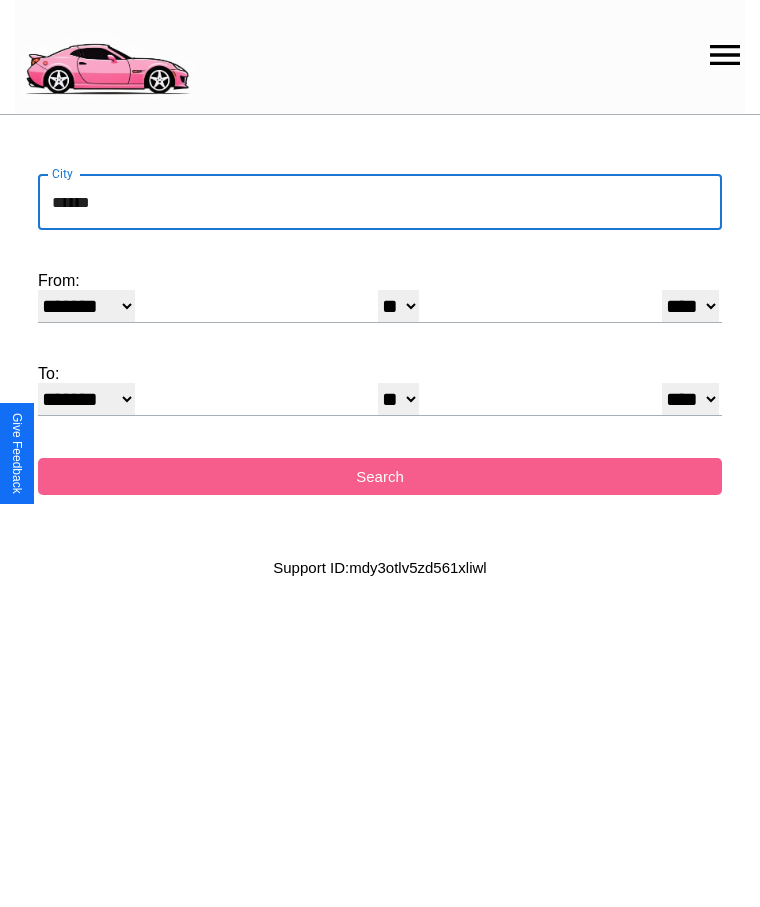 type on "******" 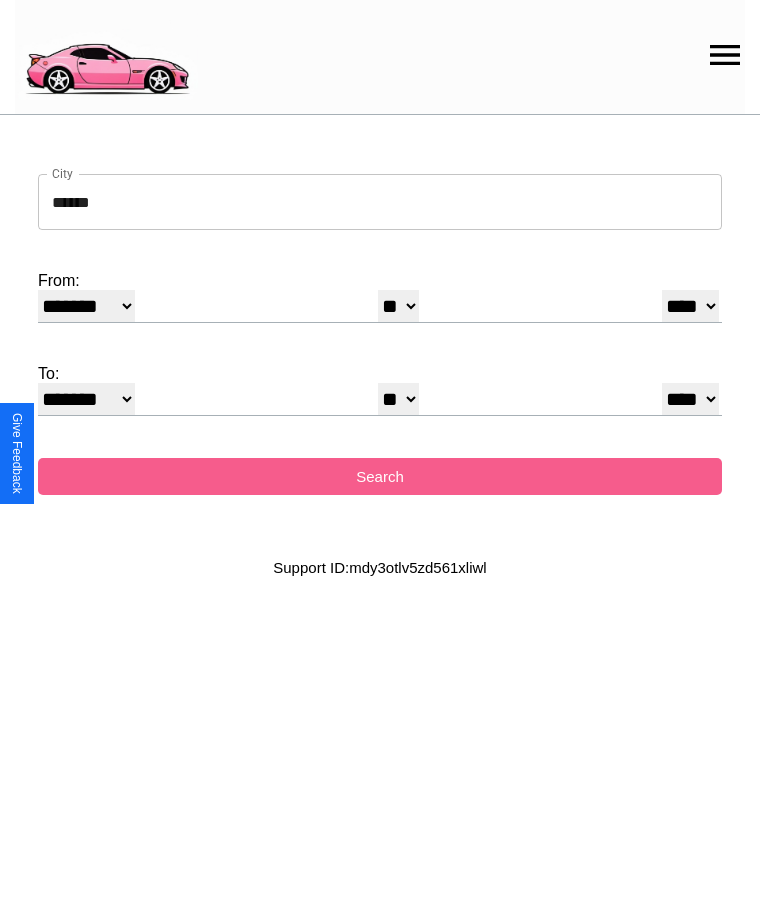 click on "******* ******** ***** ***** *** **** **** ****** ********* ******* ******** ********" at bounding box center (86, 306) 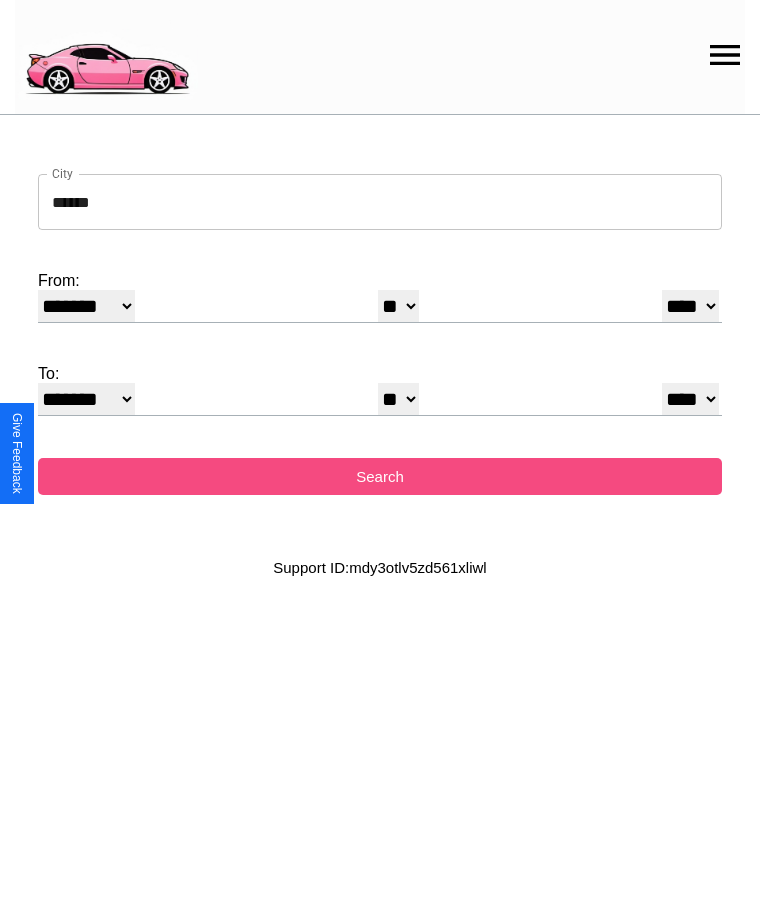 click on "Search" at bounding box center [380, 476] 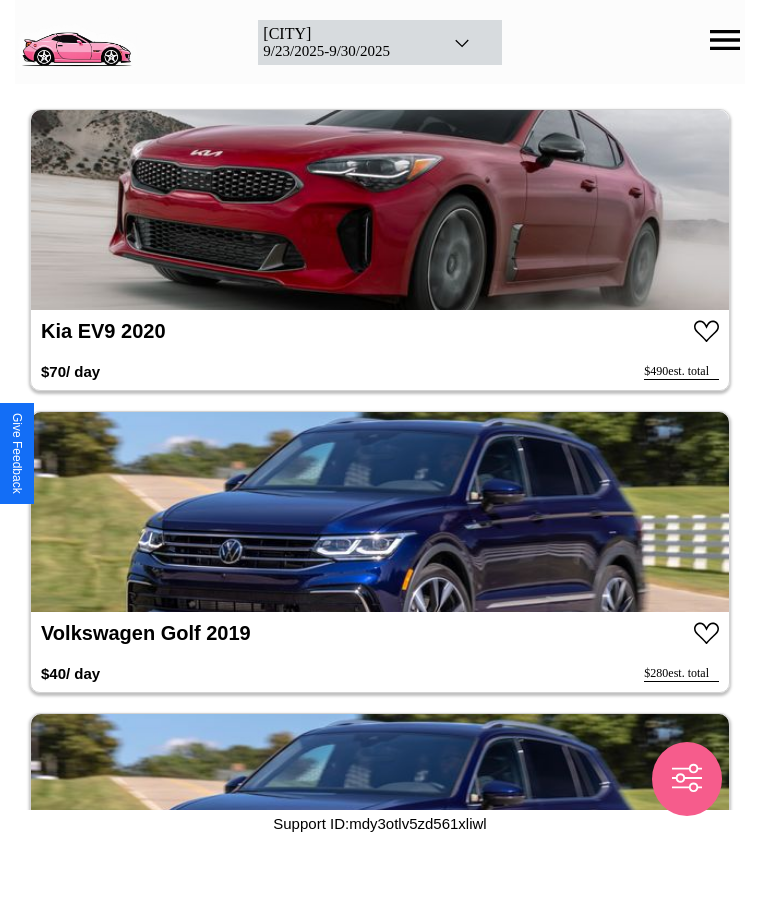 scroll, scrollTop: 10086, scrollLeft: 0, axis: vertical 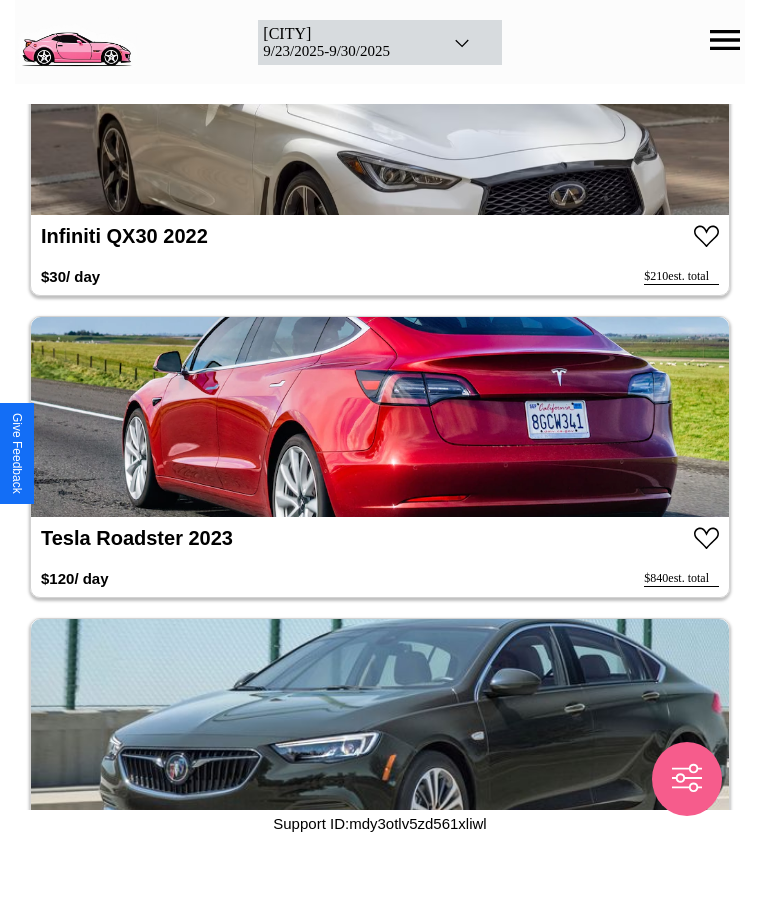 click at bounding box center (380, 417) 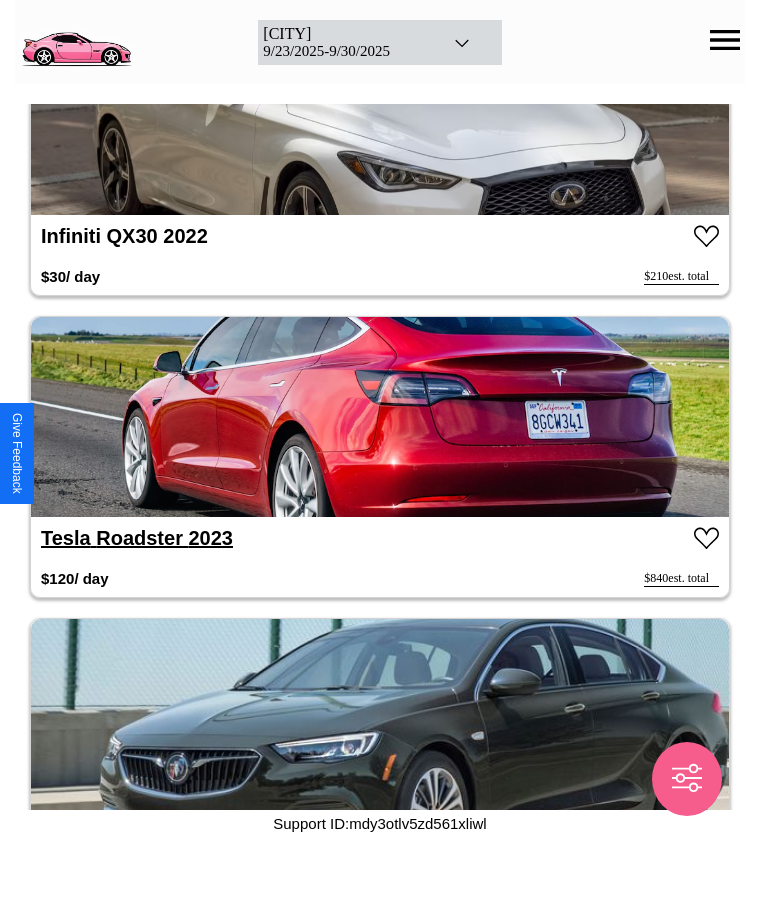 click on "Tesla   Roadster   2023" at bounding box center (137, 538) 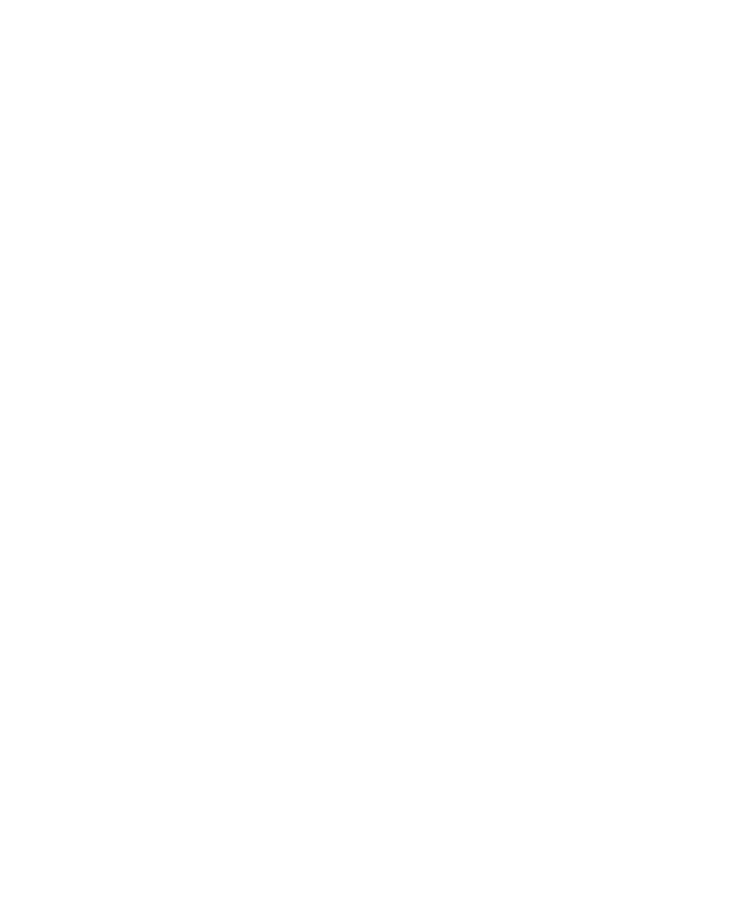 scroll, scrollTop: 0, scrollLeft: 0, axis: both 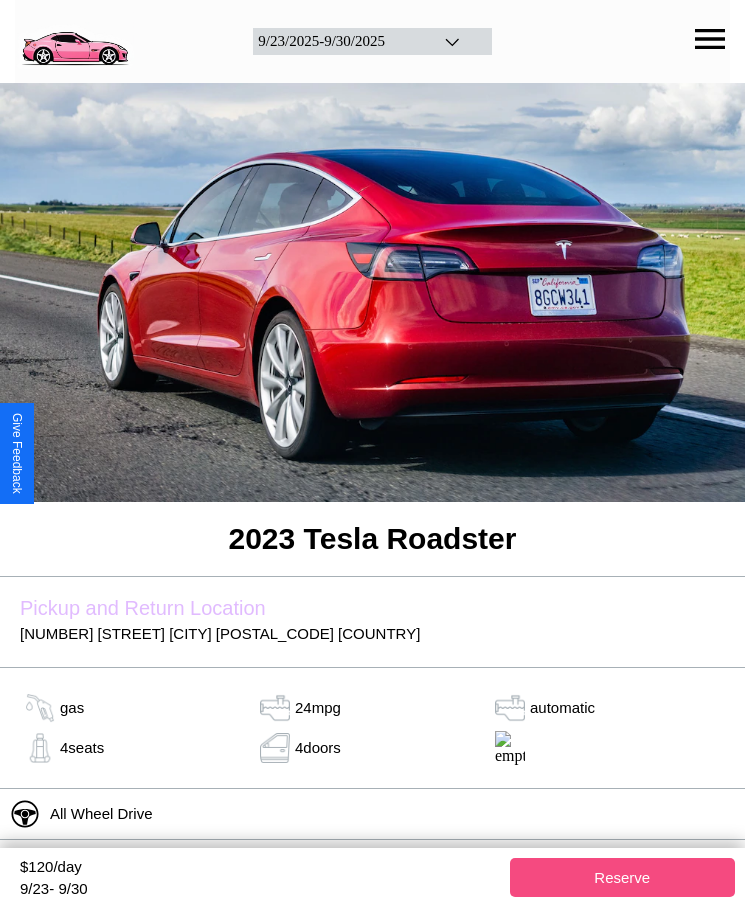 click on "Reserve" at bounding box center (623, 877) 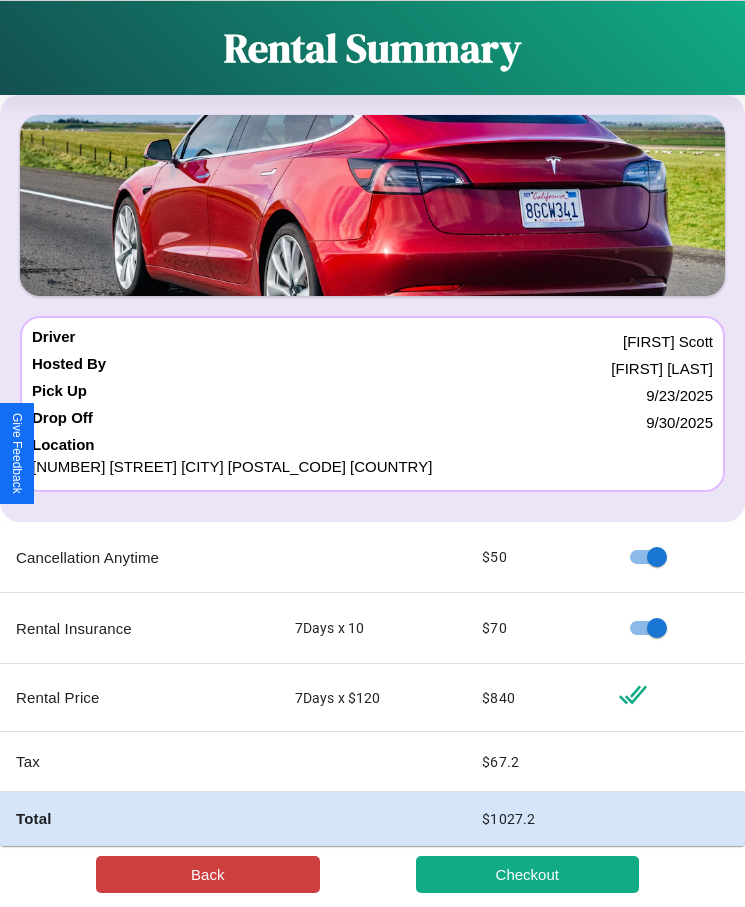 click on "Back" at bounding box center [208, 874] 